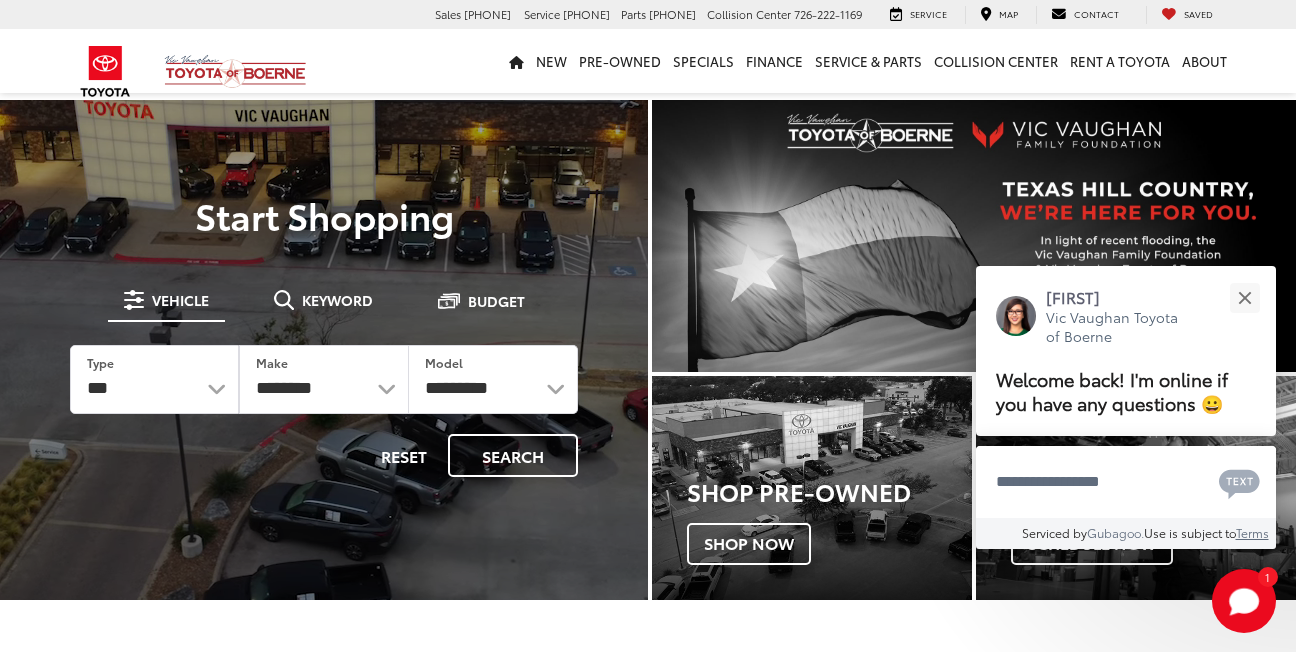 scroll, scrollTop: 0, scrollLeft: 0, axis: both 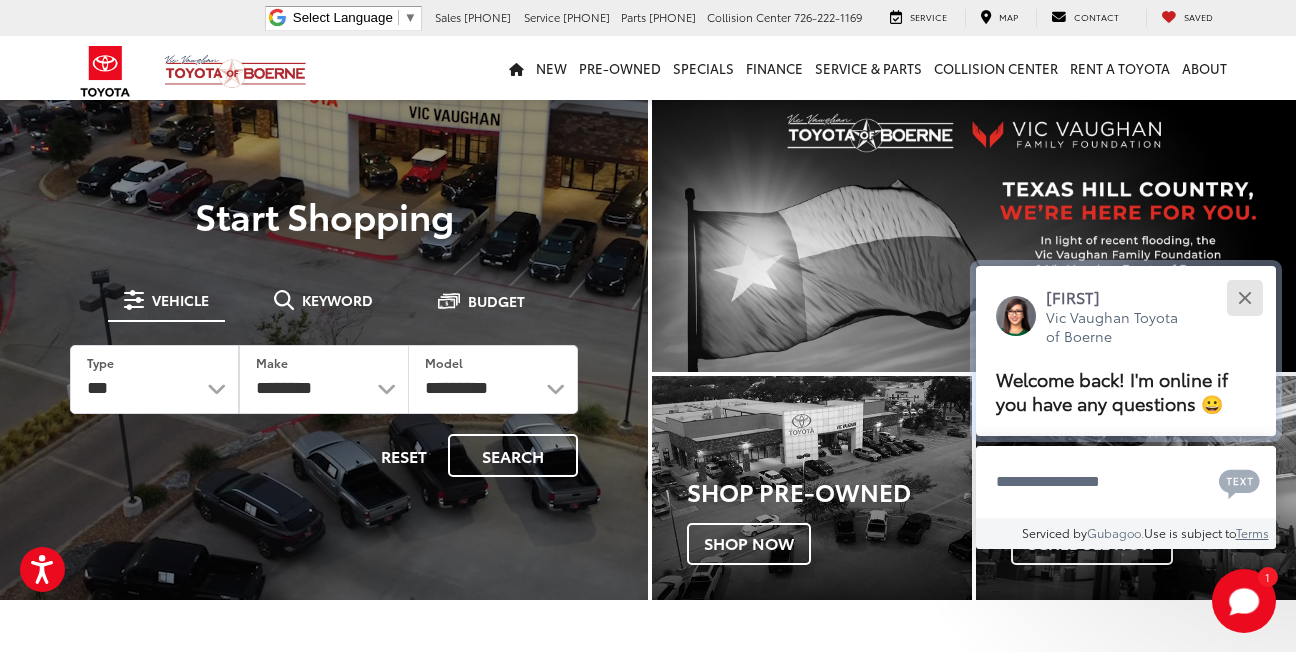 click at bounding box center (1244, 297) 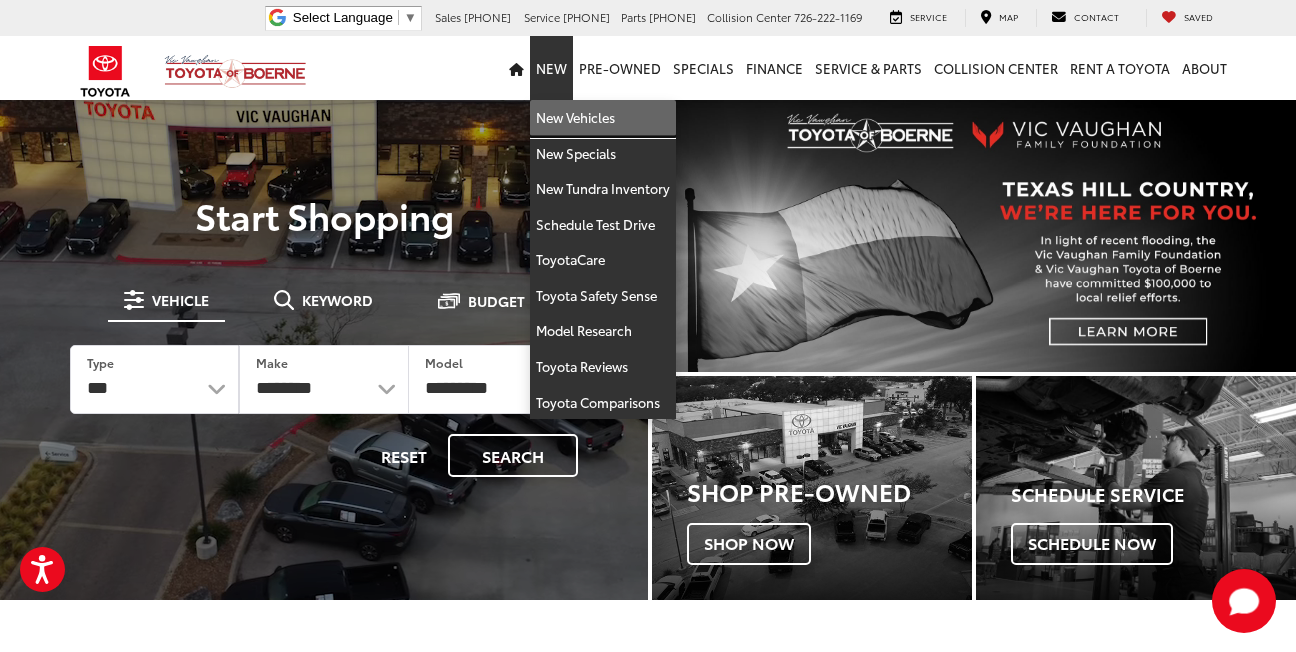 click on "New Vehicles" at bounding box center [603, 118] 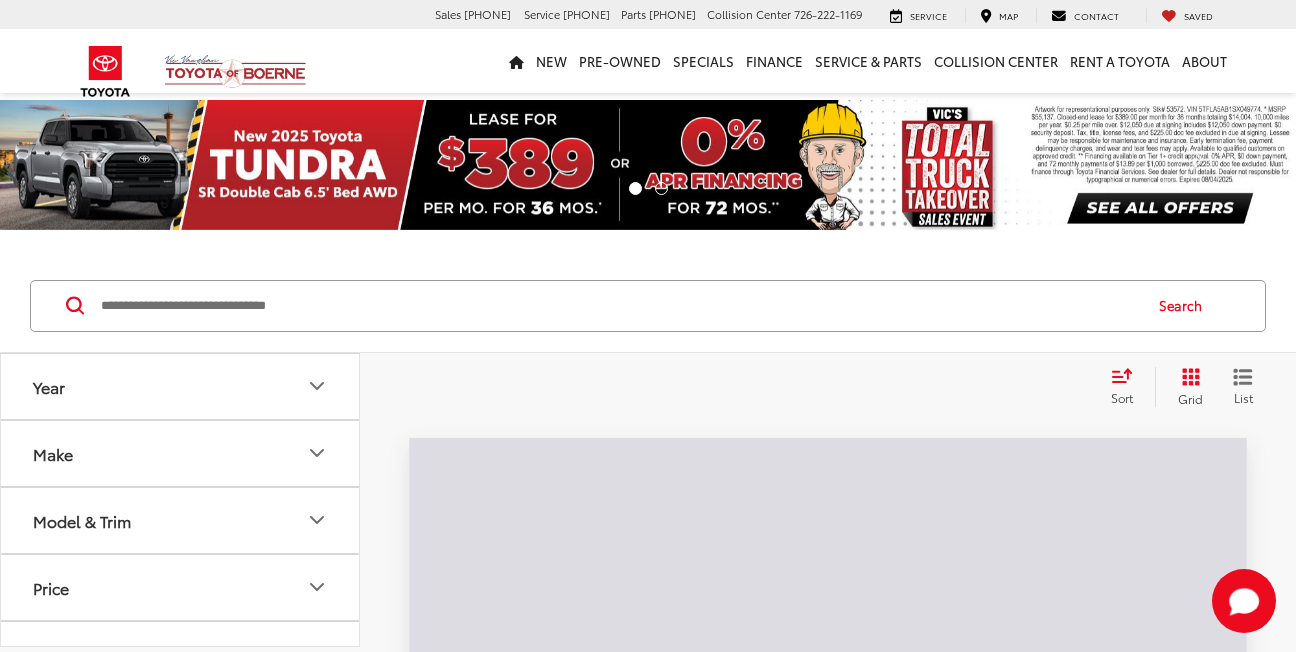 scroll, scrollTop: 0, scrollLeft: 0, axis: both 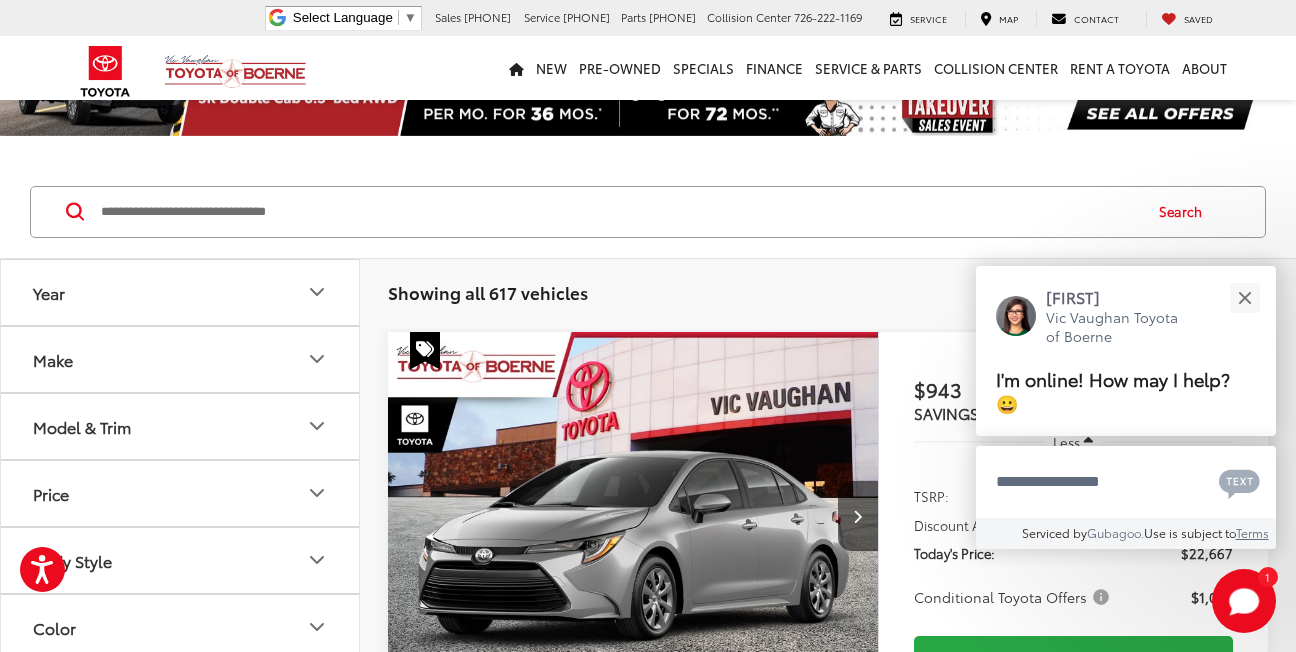 click 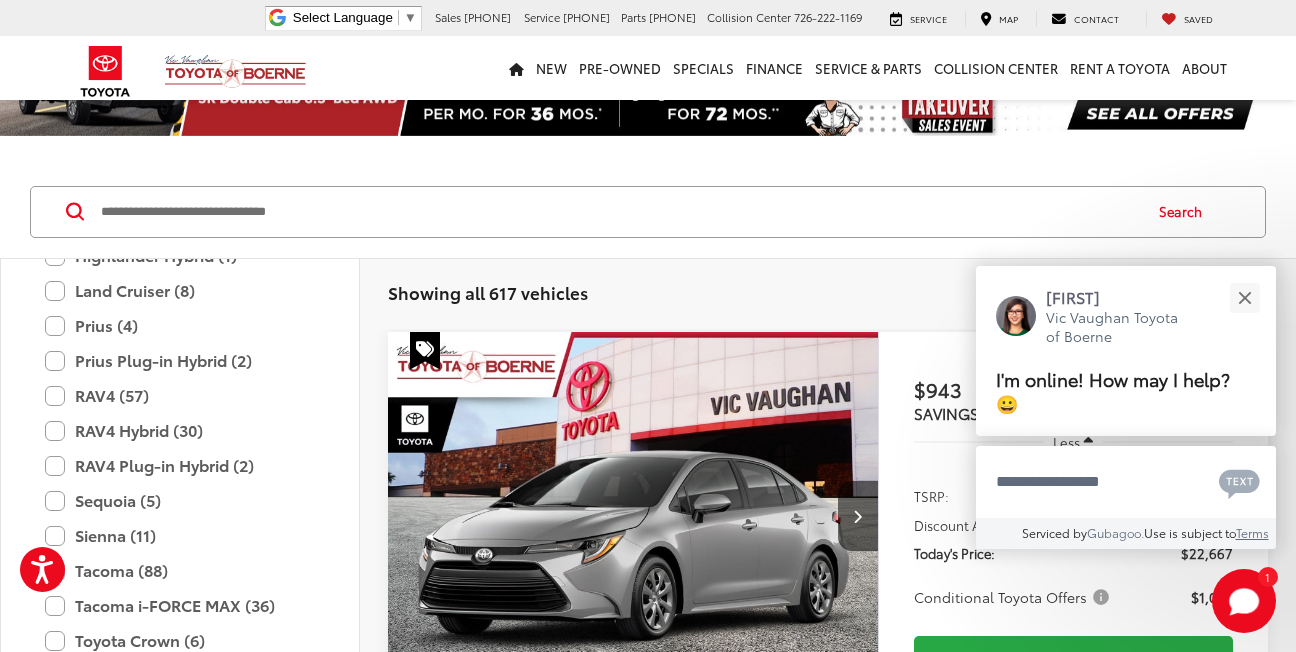 scroll, scrollTop: 856, scrollLeft: 0, axis: vertical 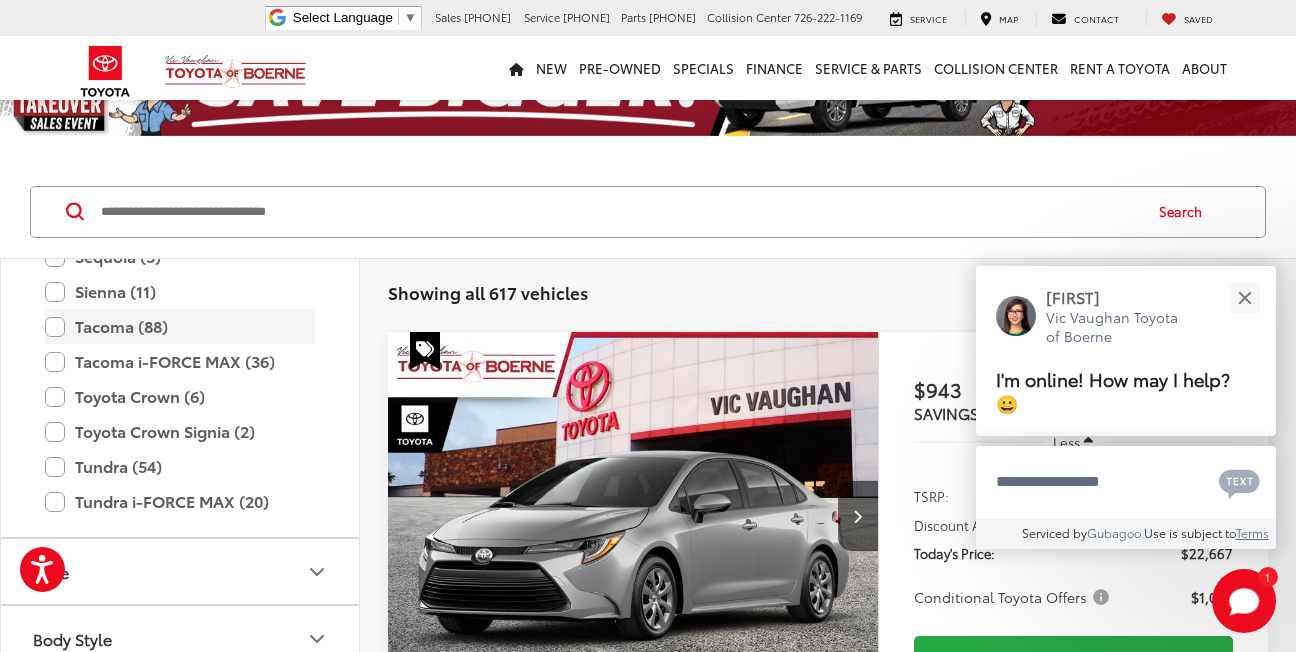click on "Tacoma (88)" at bounding box center [180, 326] 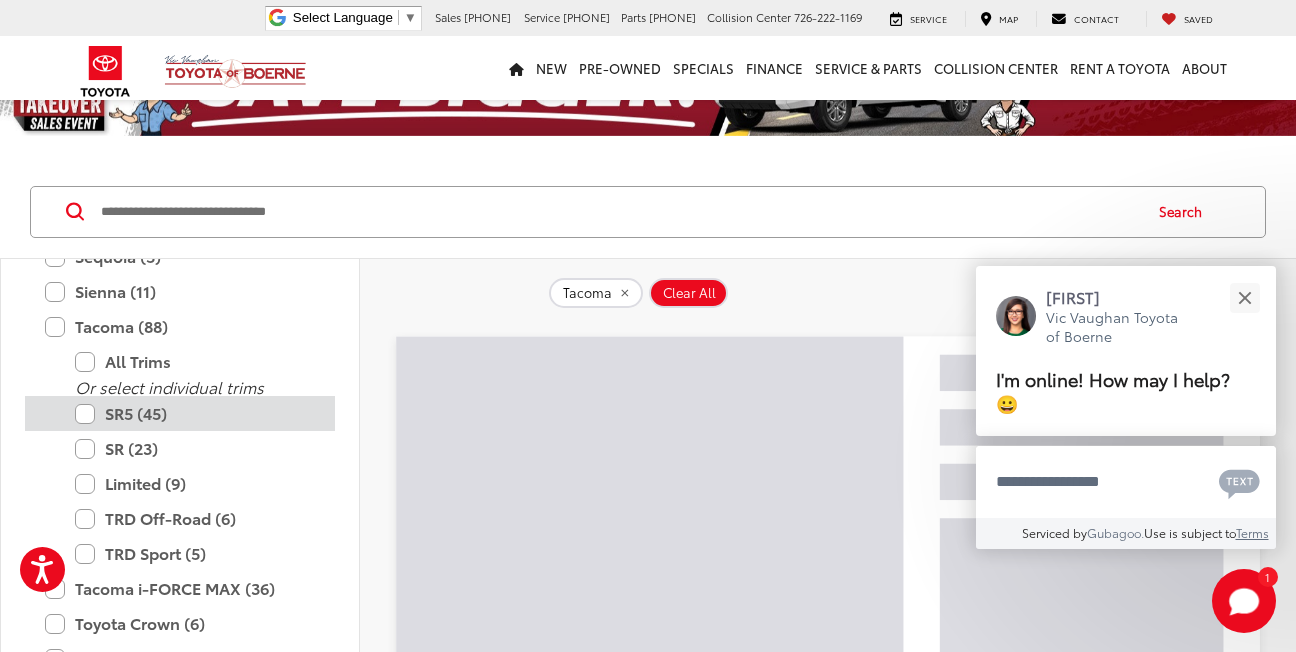 click on "SR5 (45)" at bounding box center [195, 413] 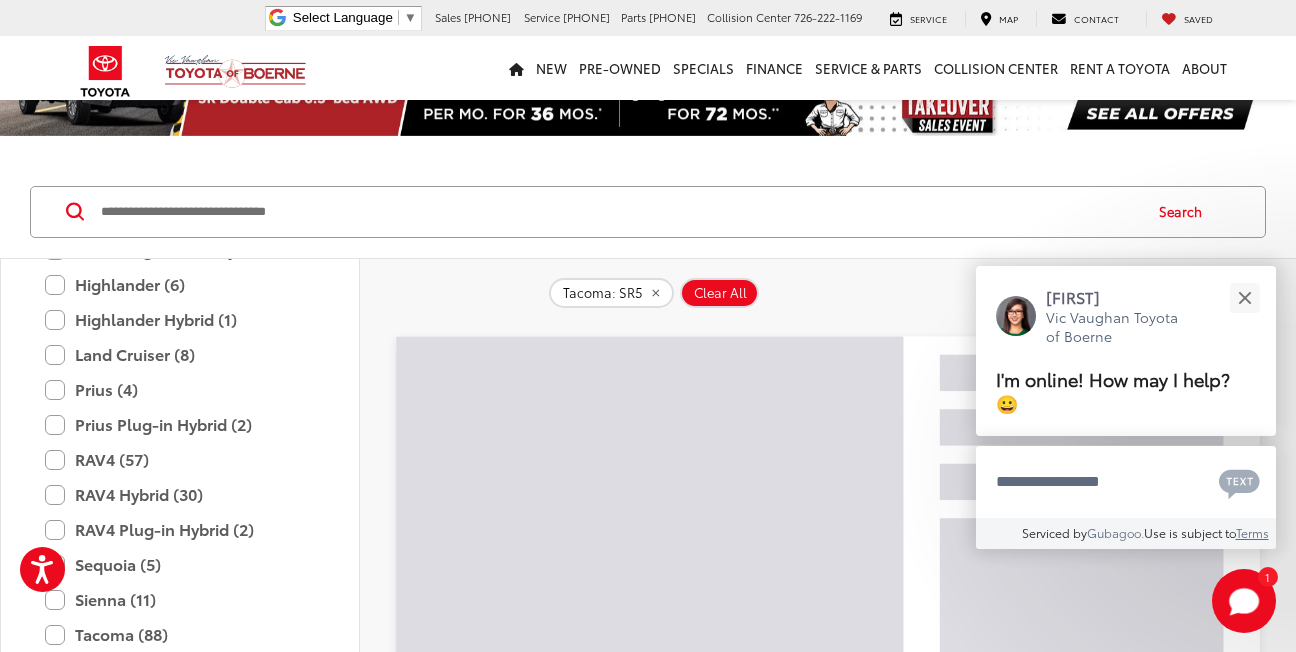 scroll, scrollTop: 661, scrollLeft: 0, axis: vertical 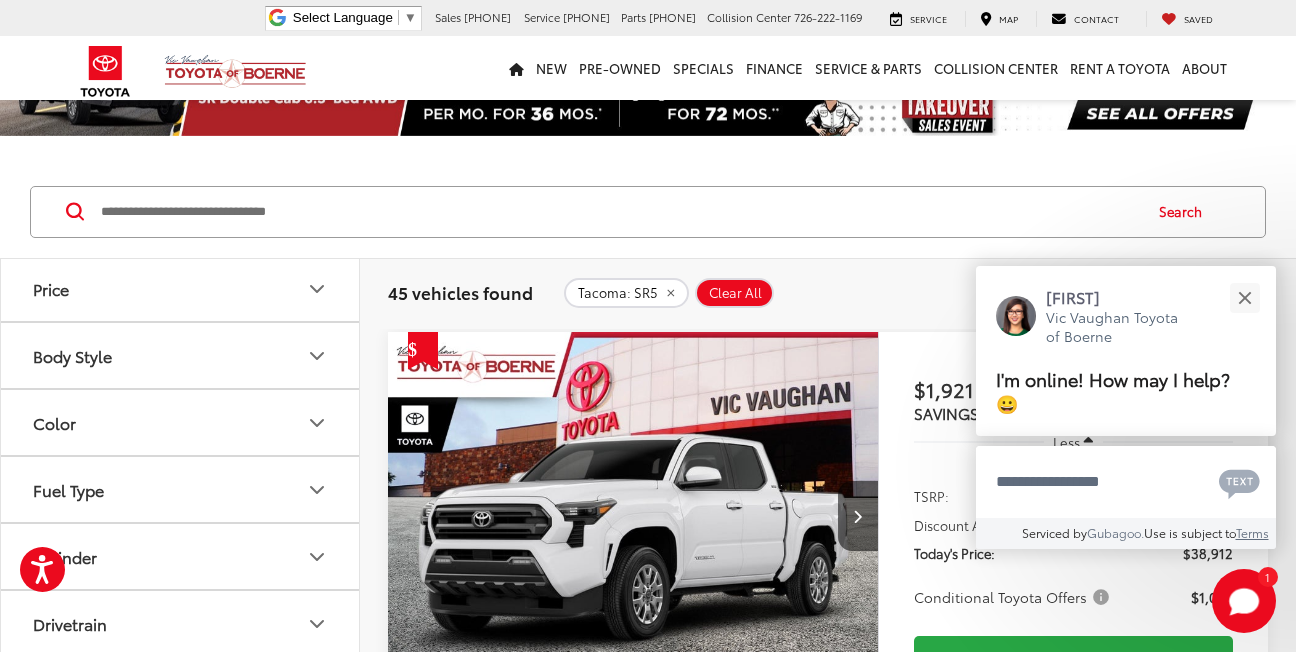 click 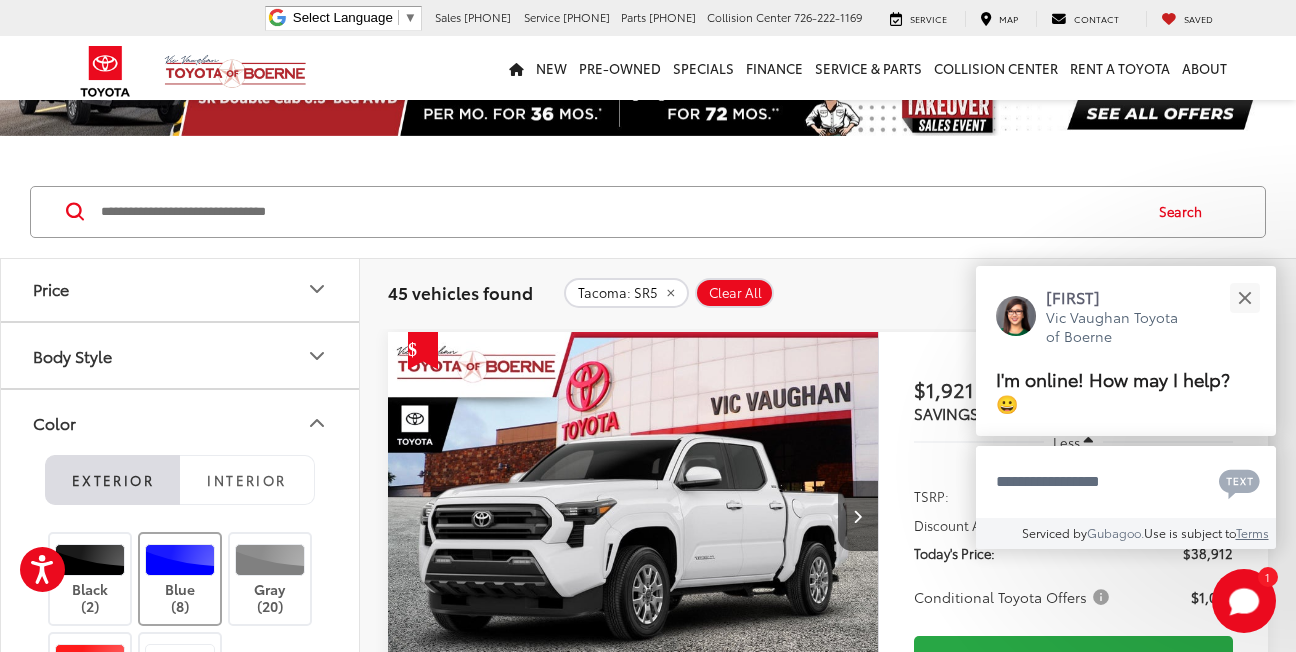 click at bounding box center (180, 560) 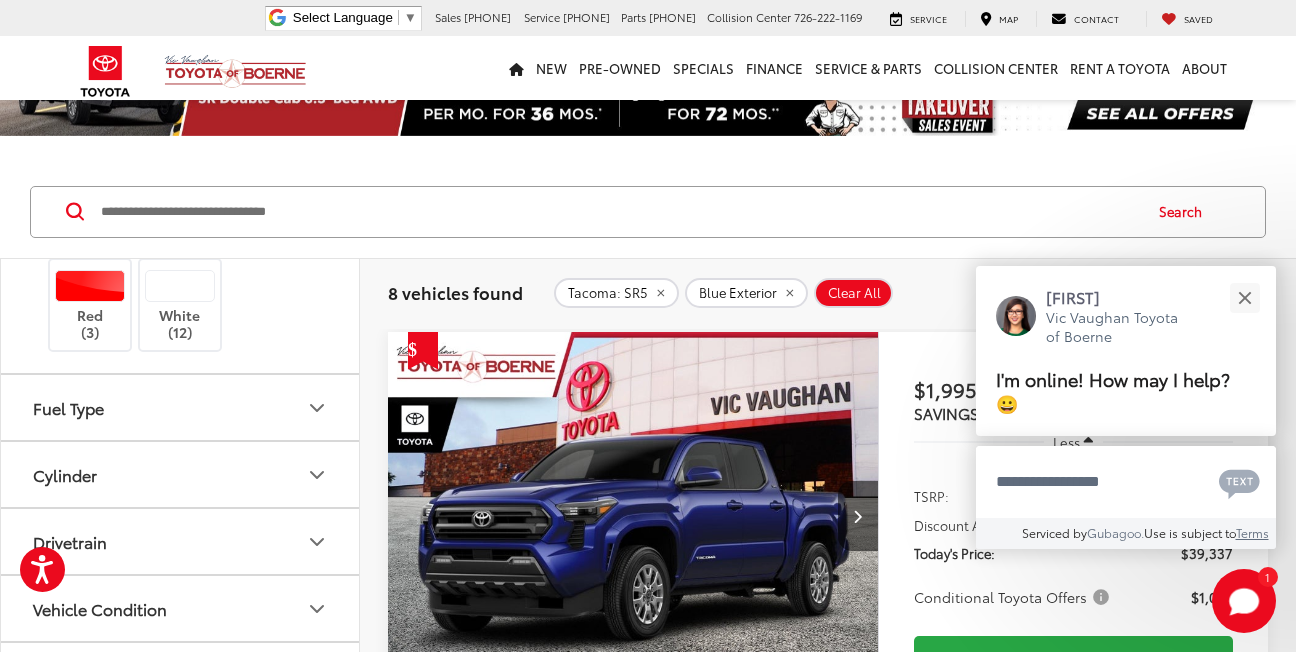 scroll, scrollTop: 1911, scrollLeft: 0, axis: vertical 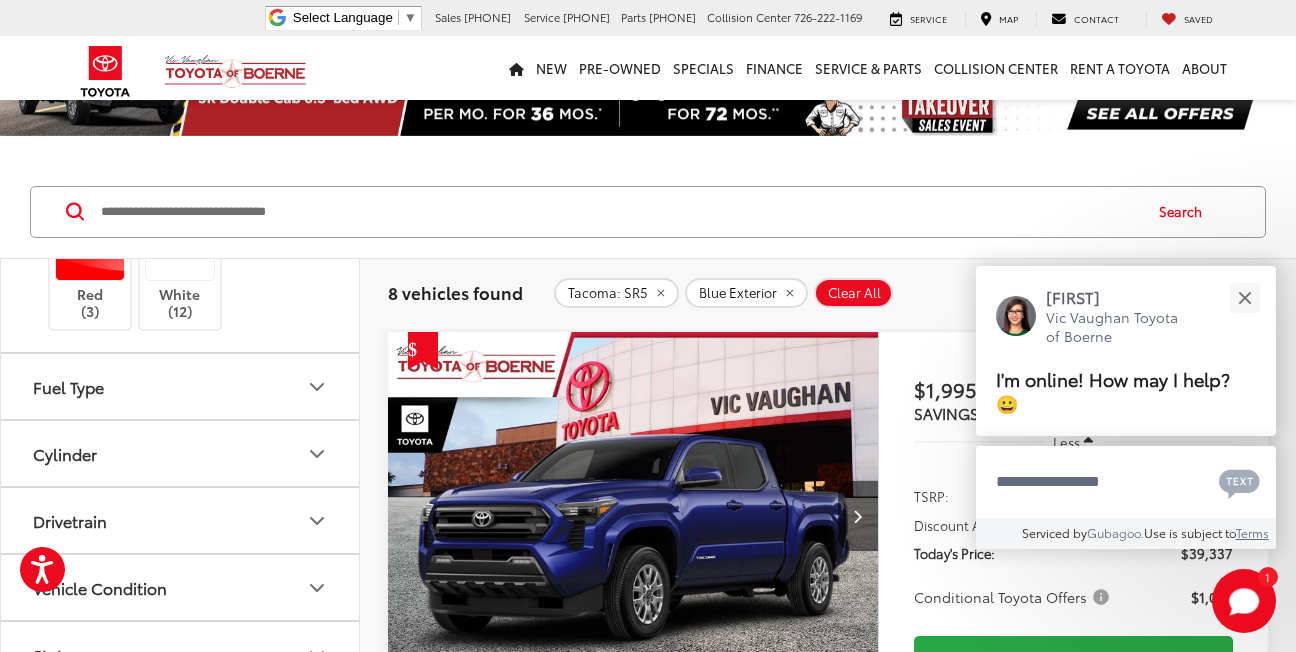click 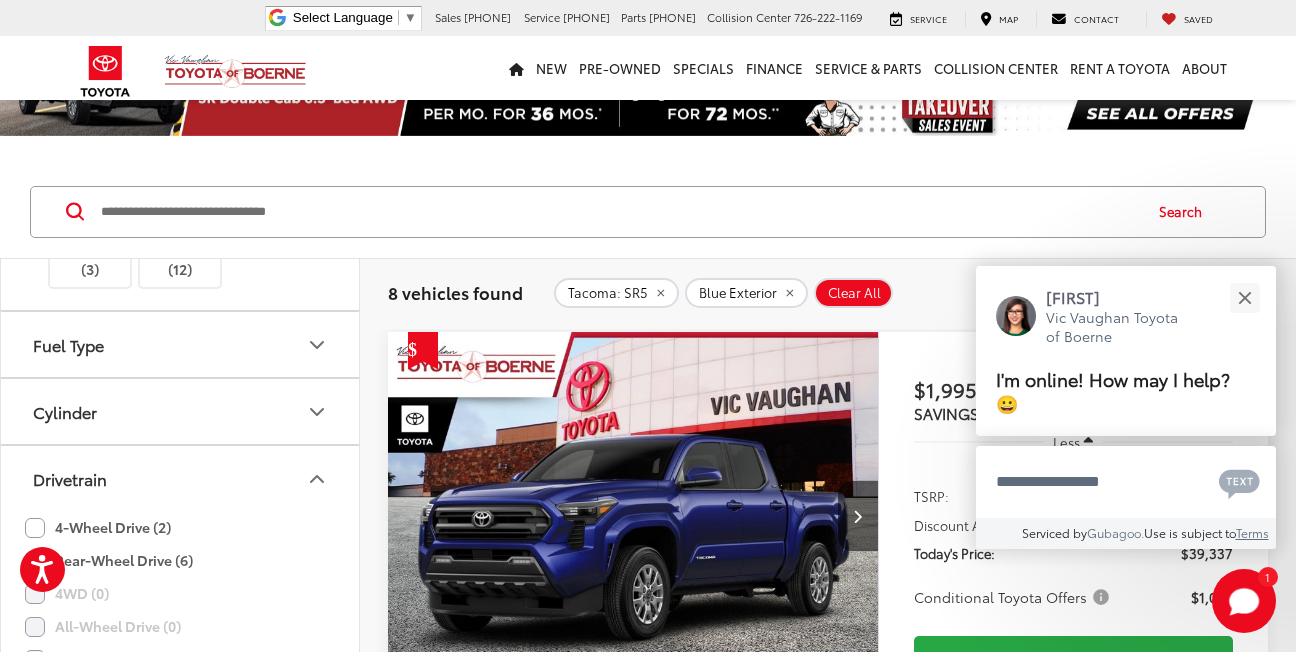 scroll, scrollTop: 2008, scrollLeft: 0, axis: vertical 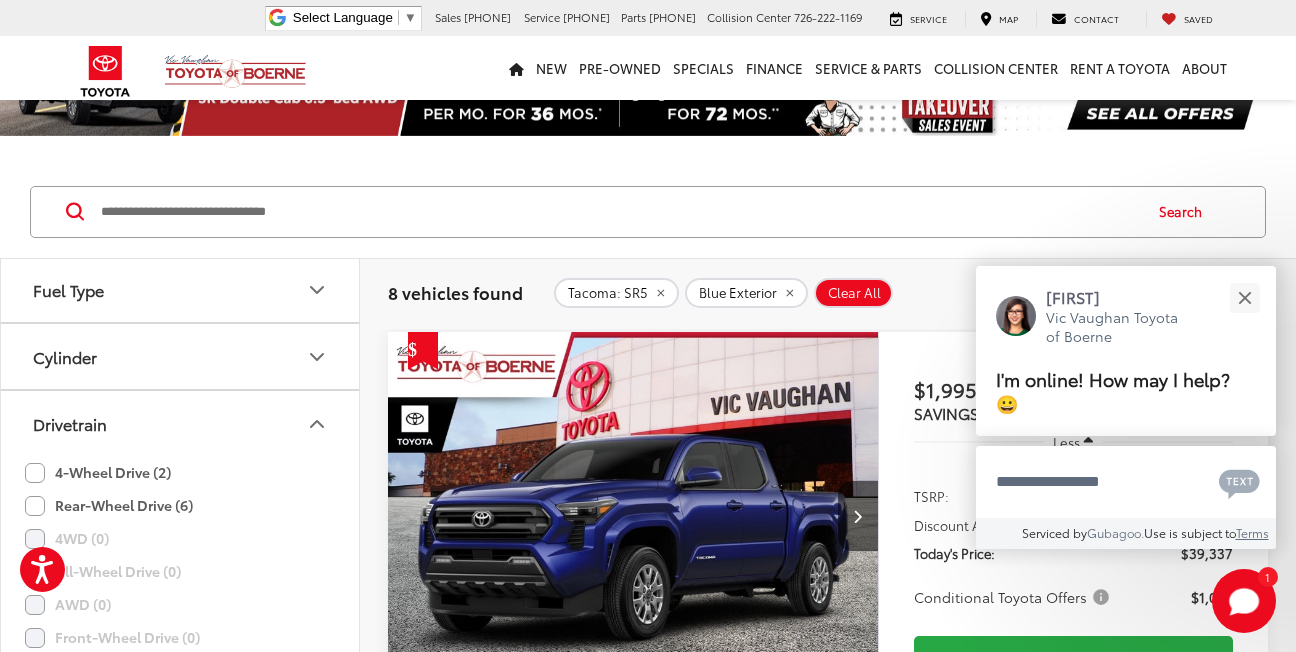 click on "4-Wheel Drive (2)" 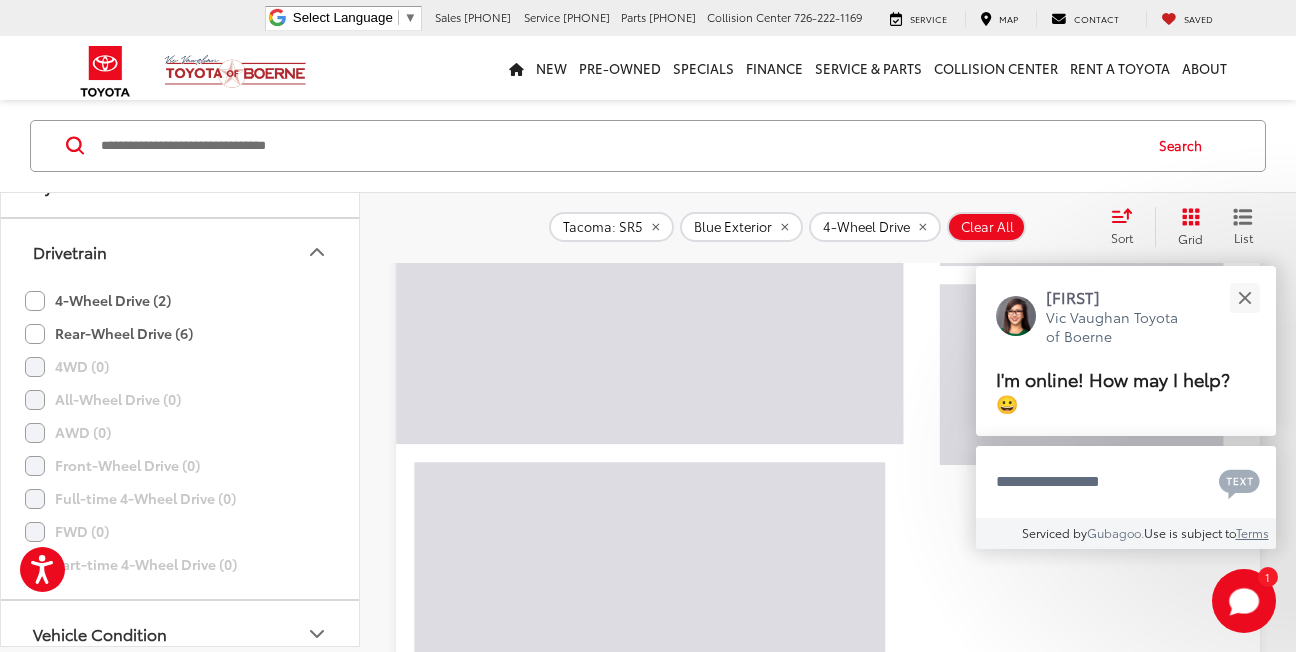 scroll, scrollTop: 276, scrollLeft: 0, axis: vertical 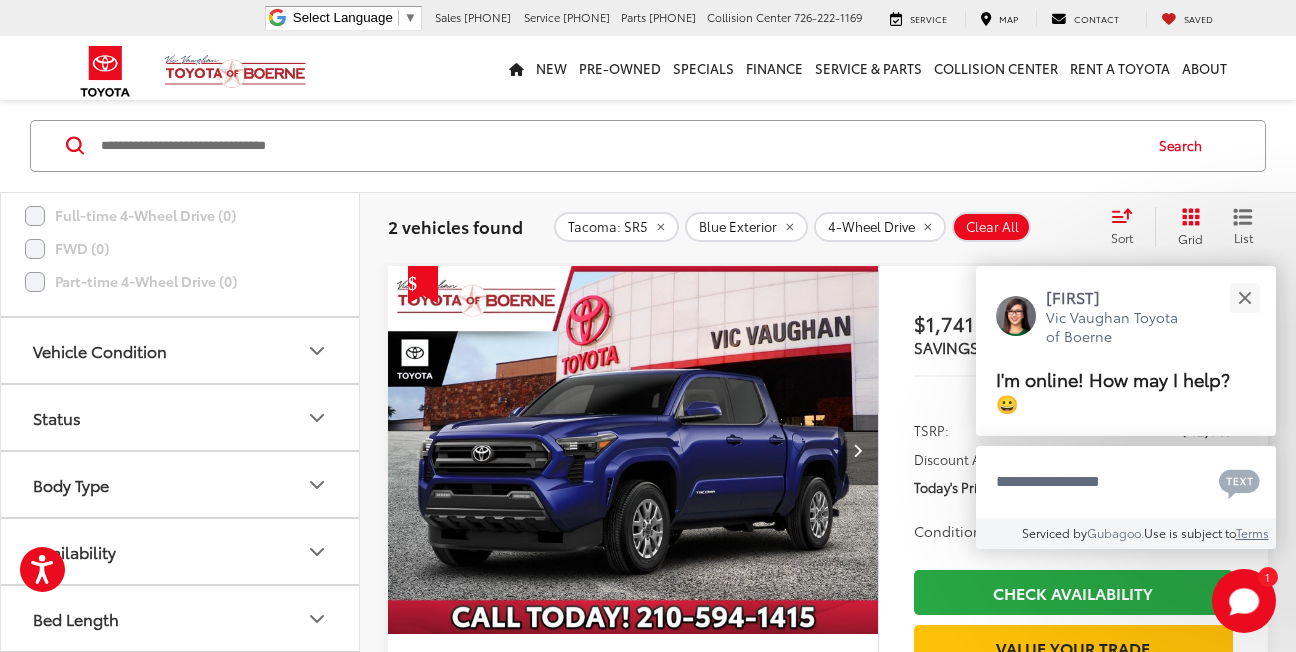 click 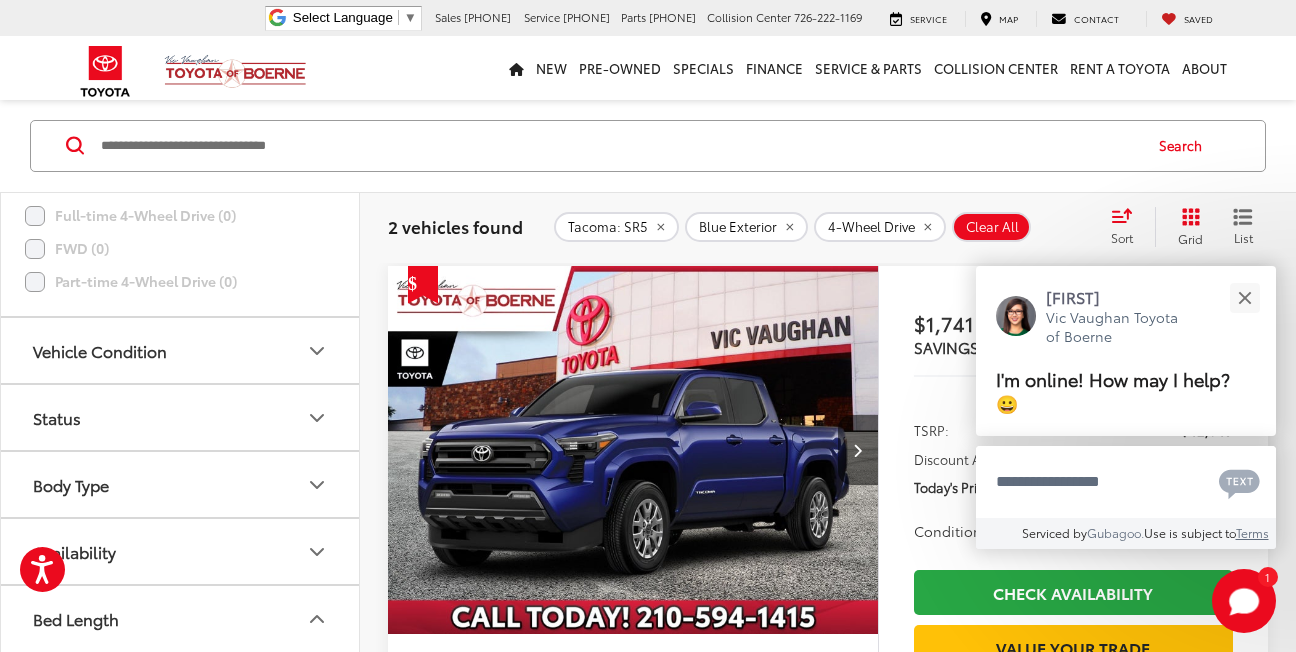 click 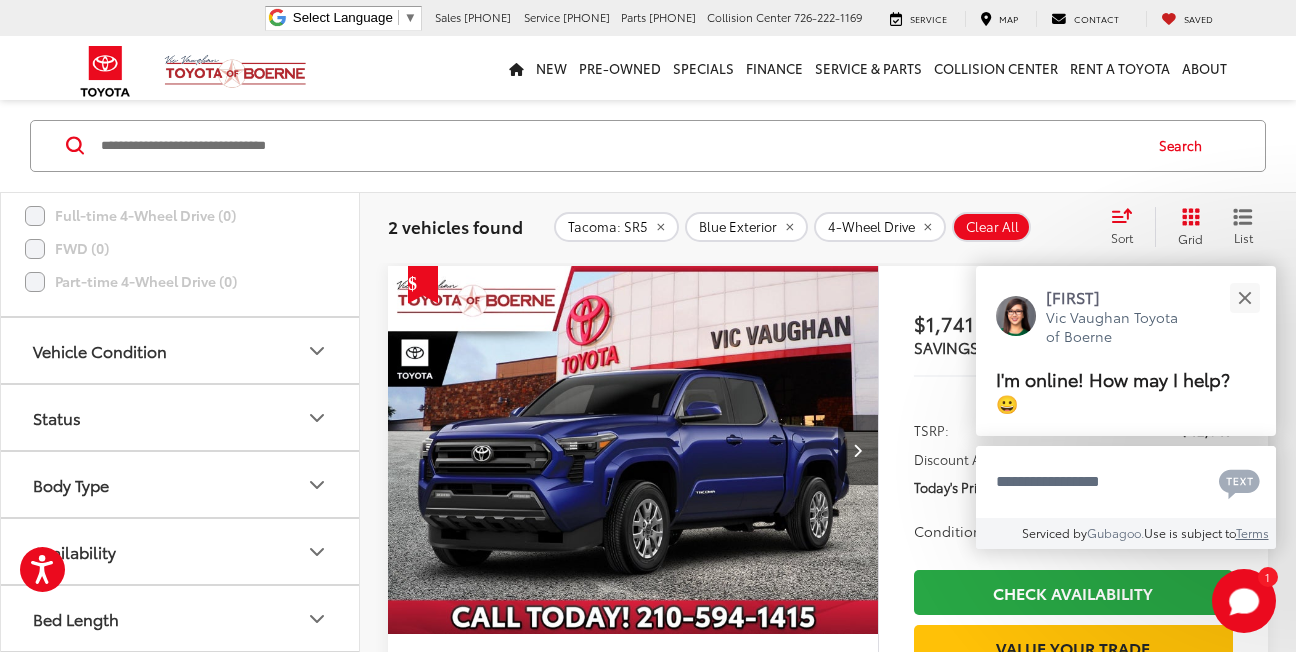 click 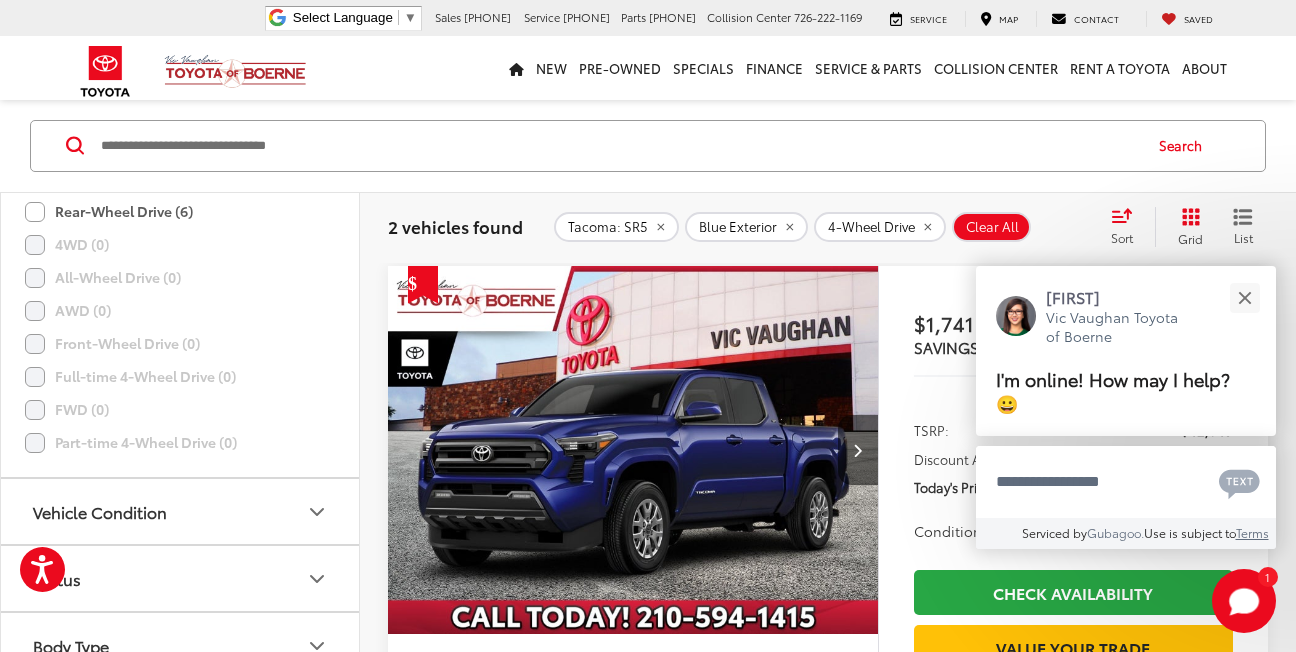 scroll, scrollTop: 1966, scrollLeft: 0, axis: vertical 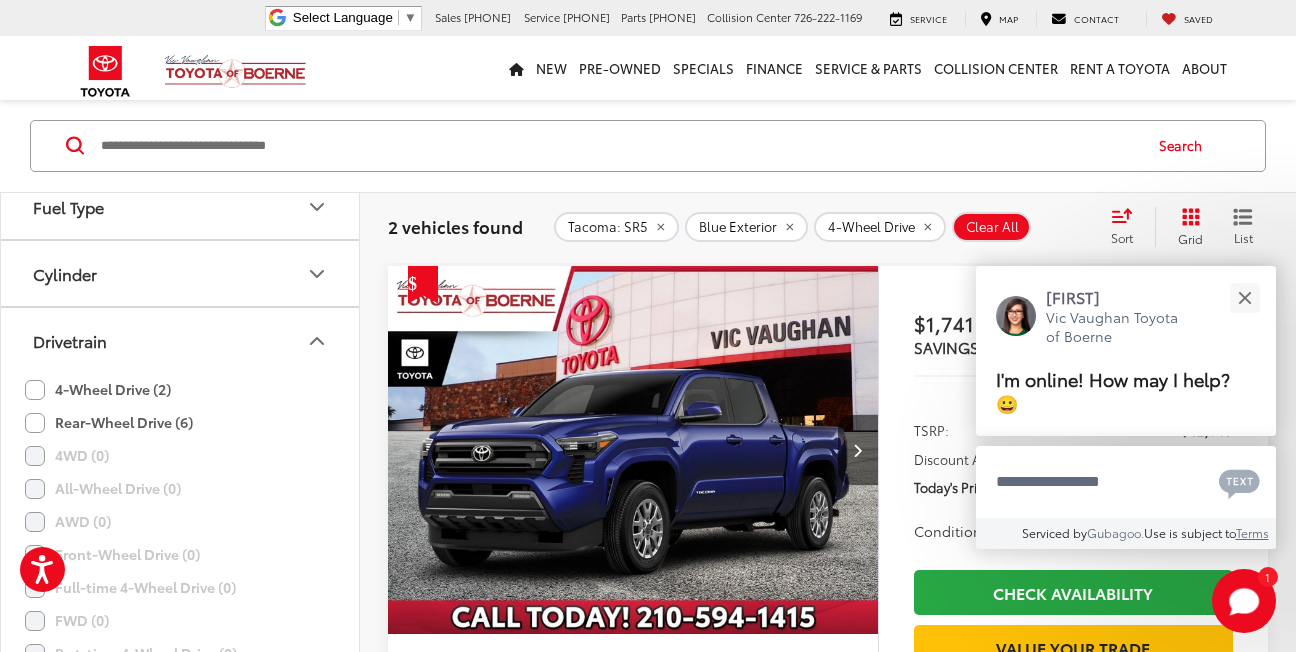 click on "4-Wheel Drive (2)" 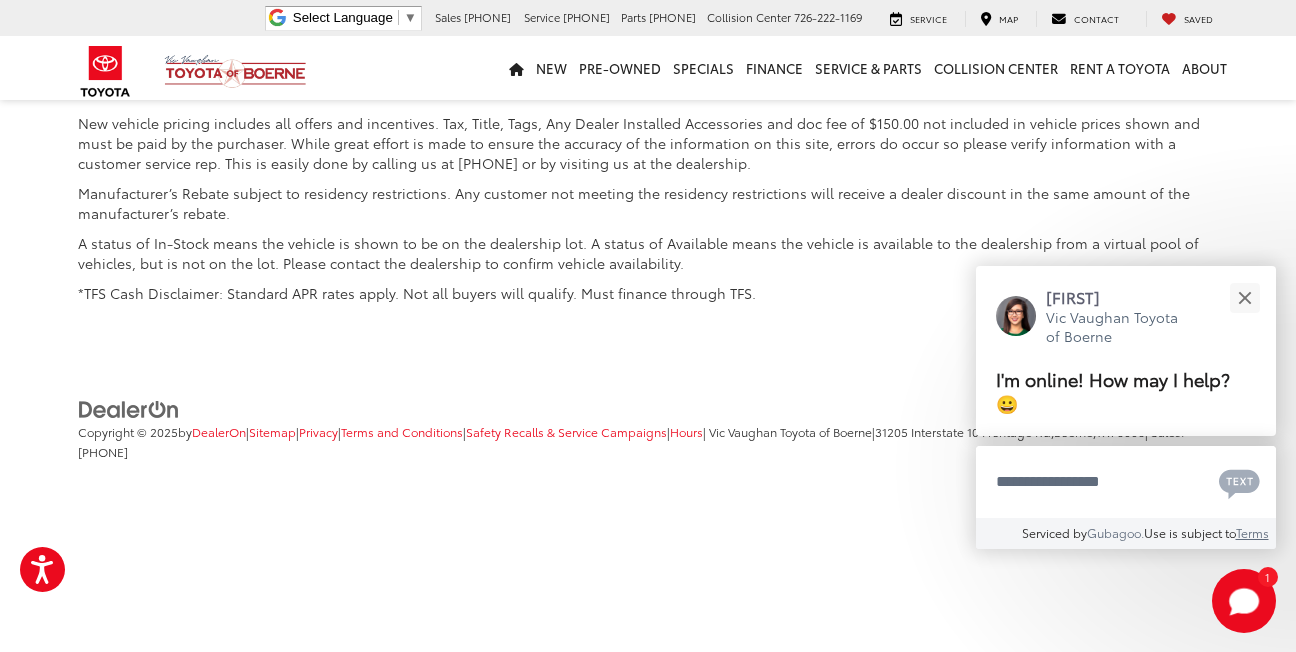 scroll, scrollTop: 160, scrollLeft: 0, axis: vertical 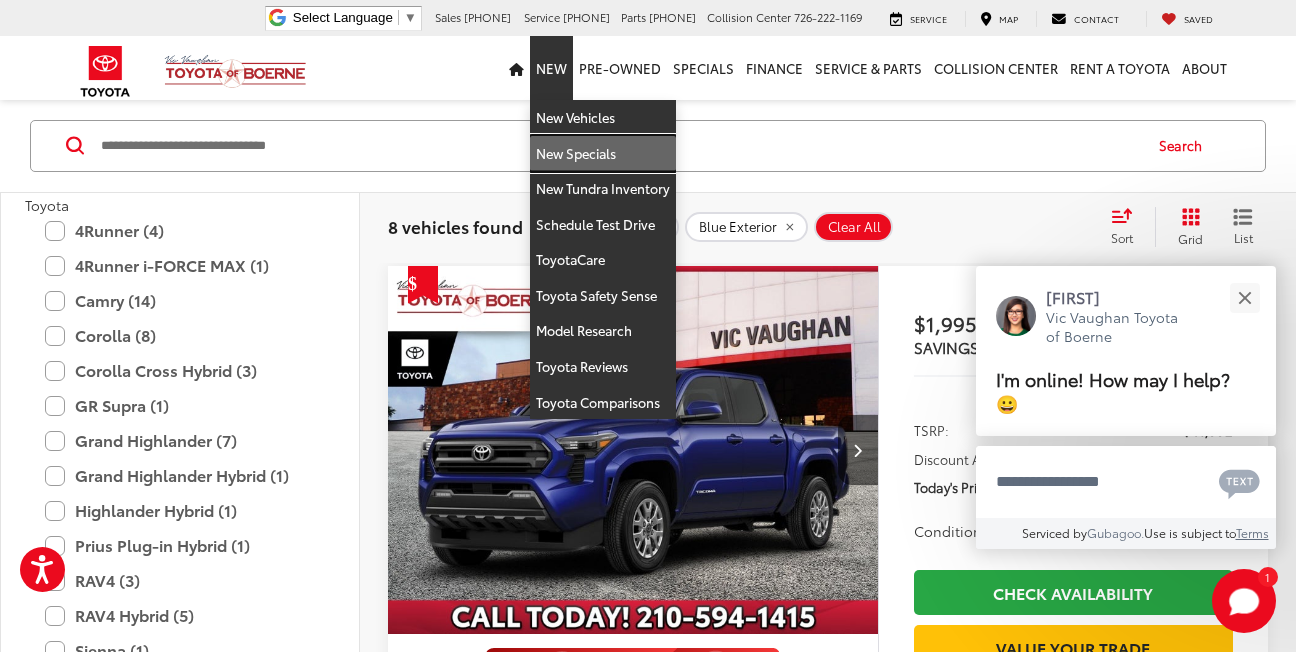 click on "New Specials" at bounding box center [603, 154] 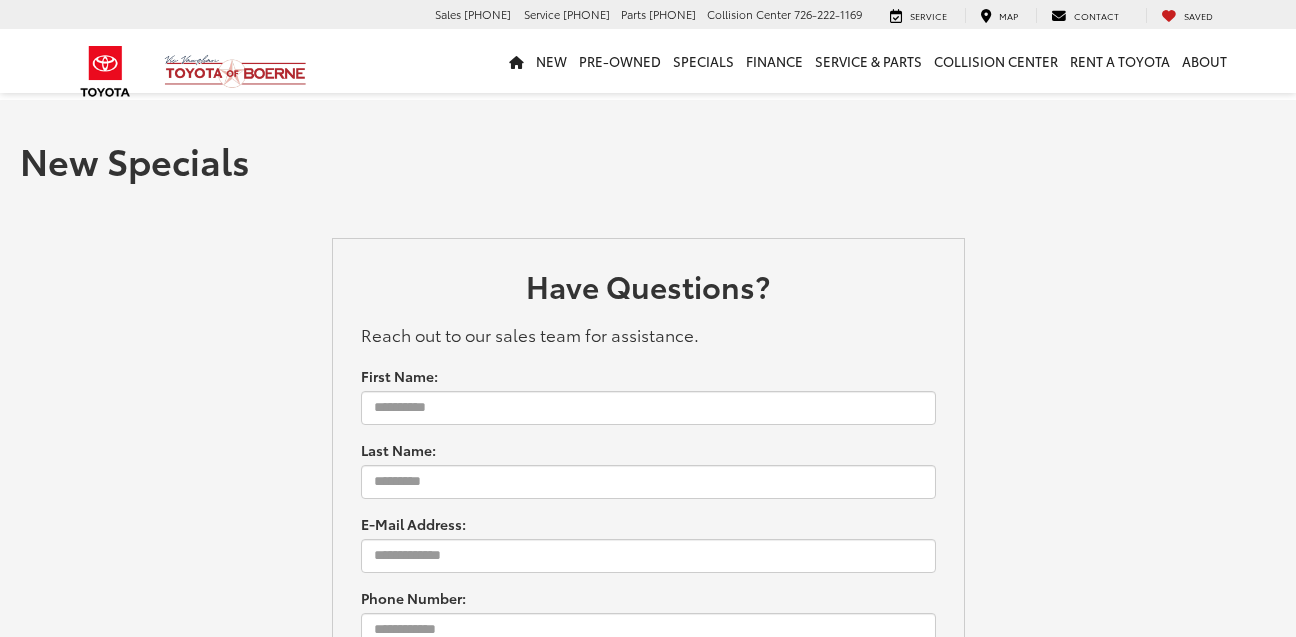 scroll, scrollTop: 0, scrollLeft: 0, axis: both 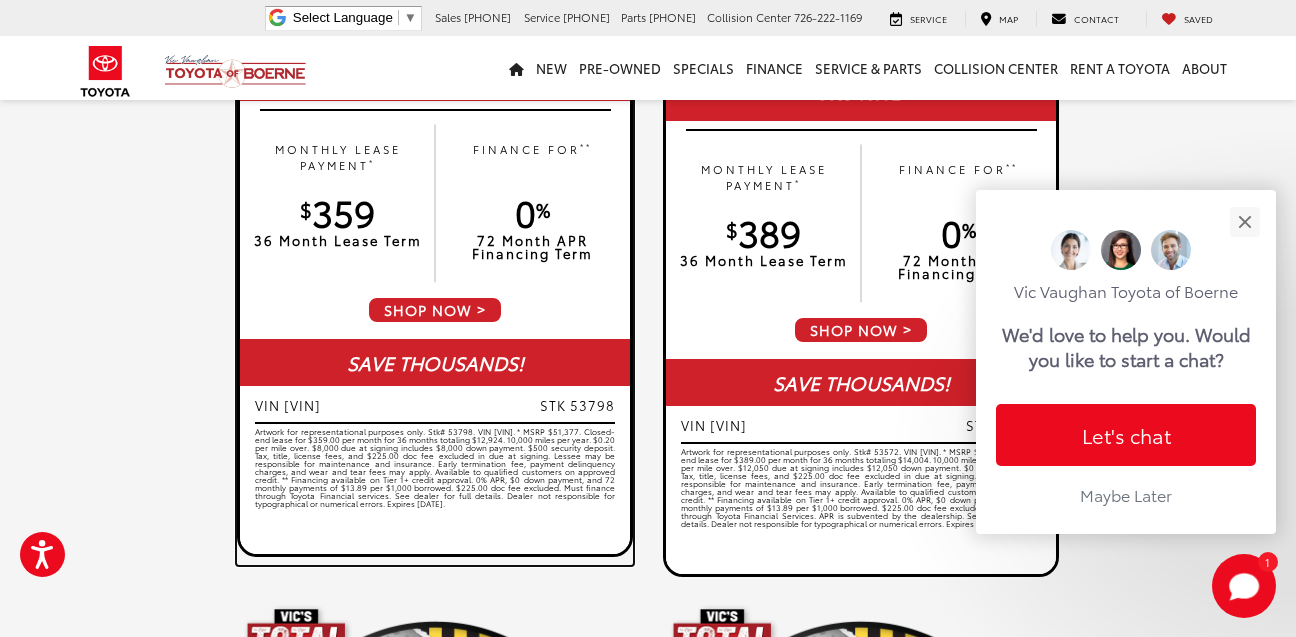 click on "SHOP NOW" at bounding box center [435, 310] 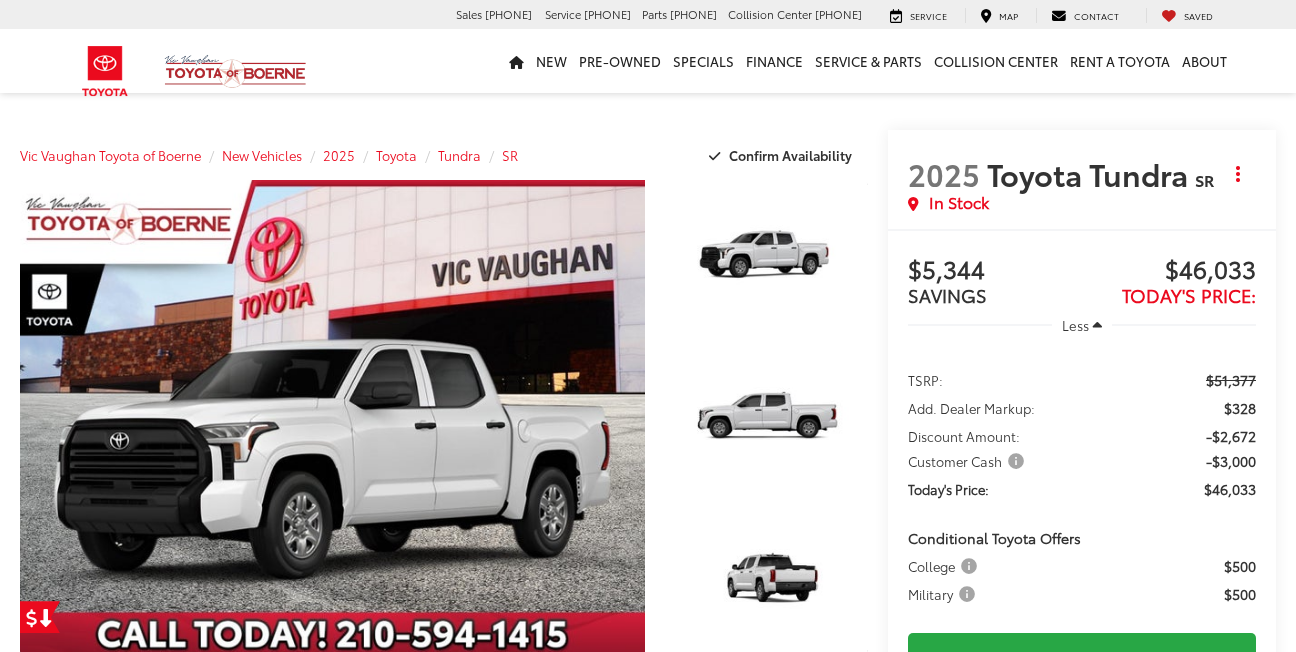 scroll, scrollTop: 0, scrollLeft: 0, axis: both 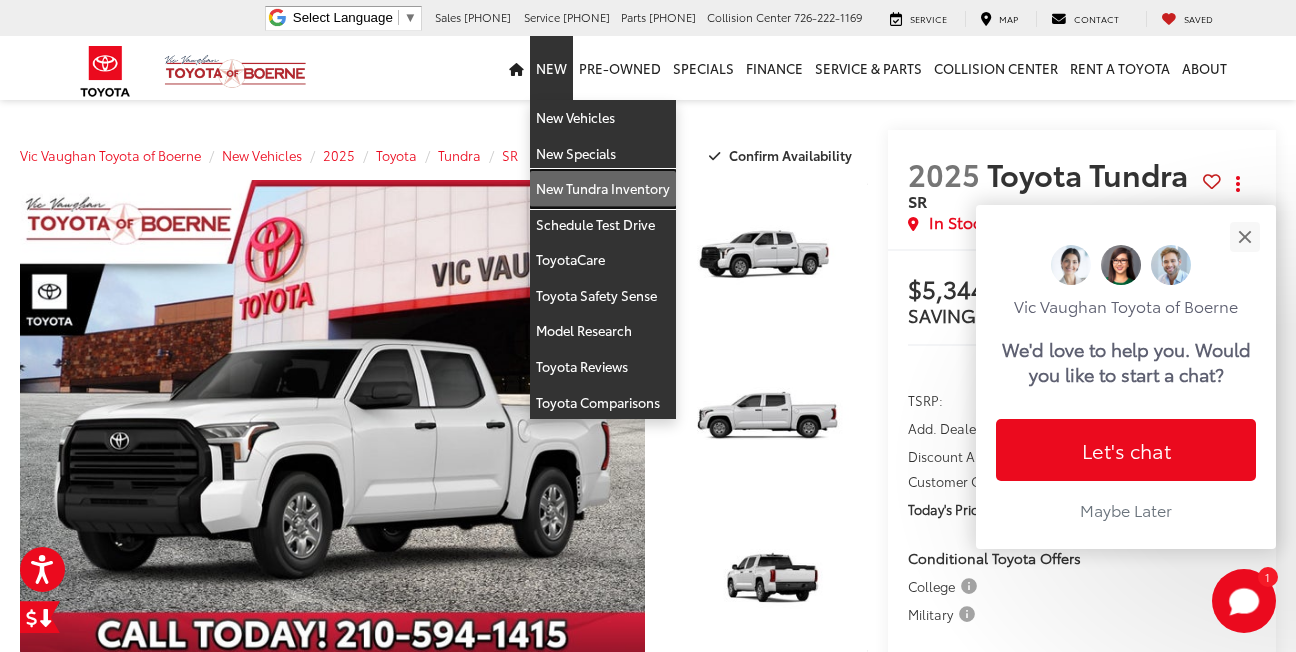 click on "New Tundra Inventory" at bounding box center [603, 189] 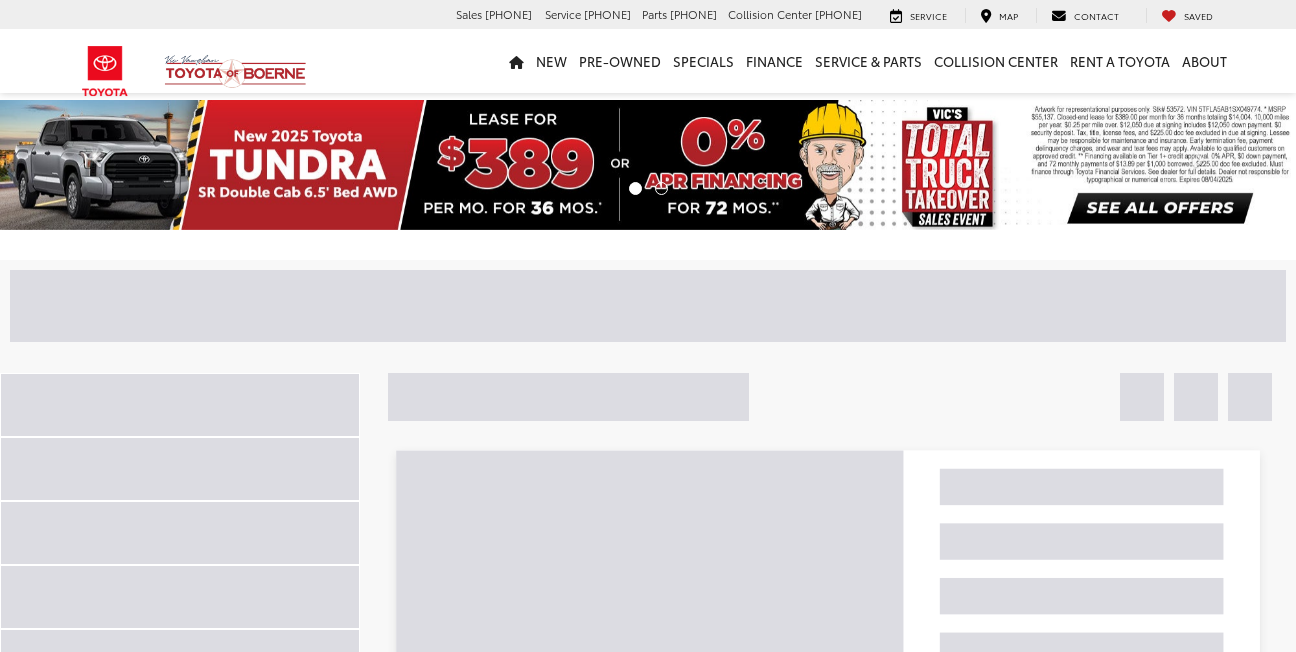 scroll, scrollTop: 0, scrollLeft: 0, axis: both 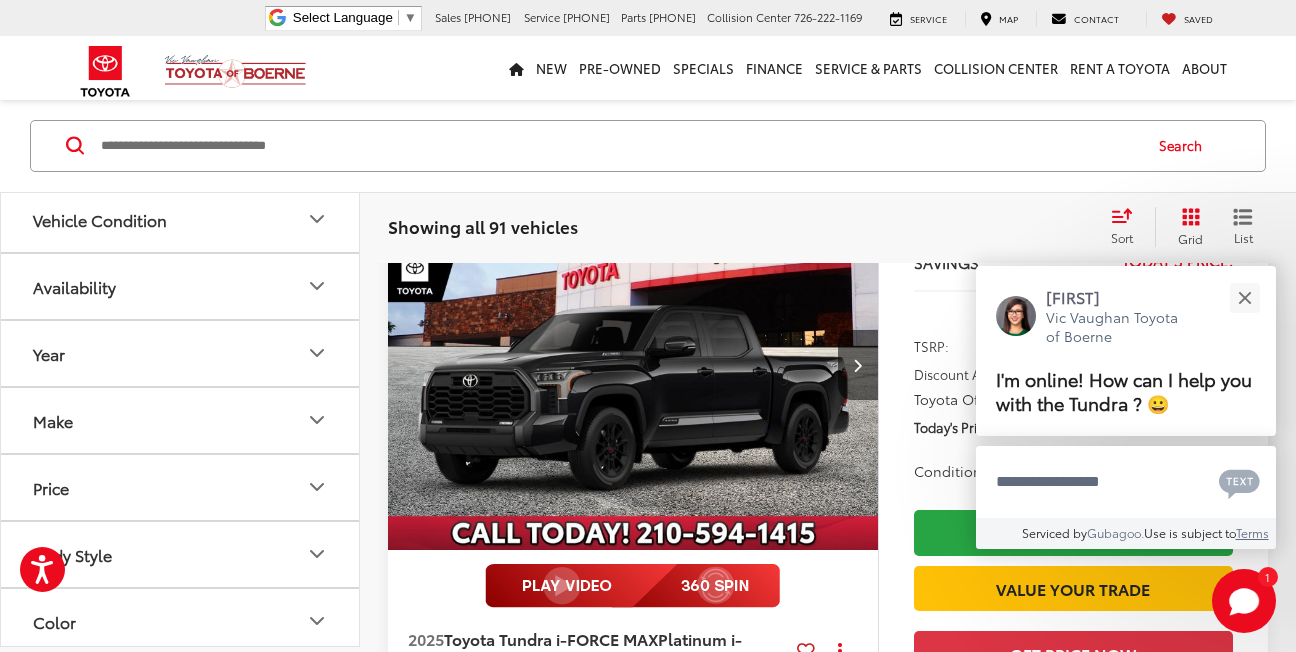 click on "Vehicle Condition" 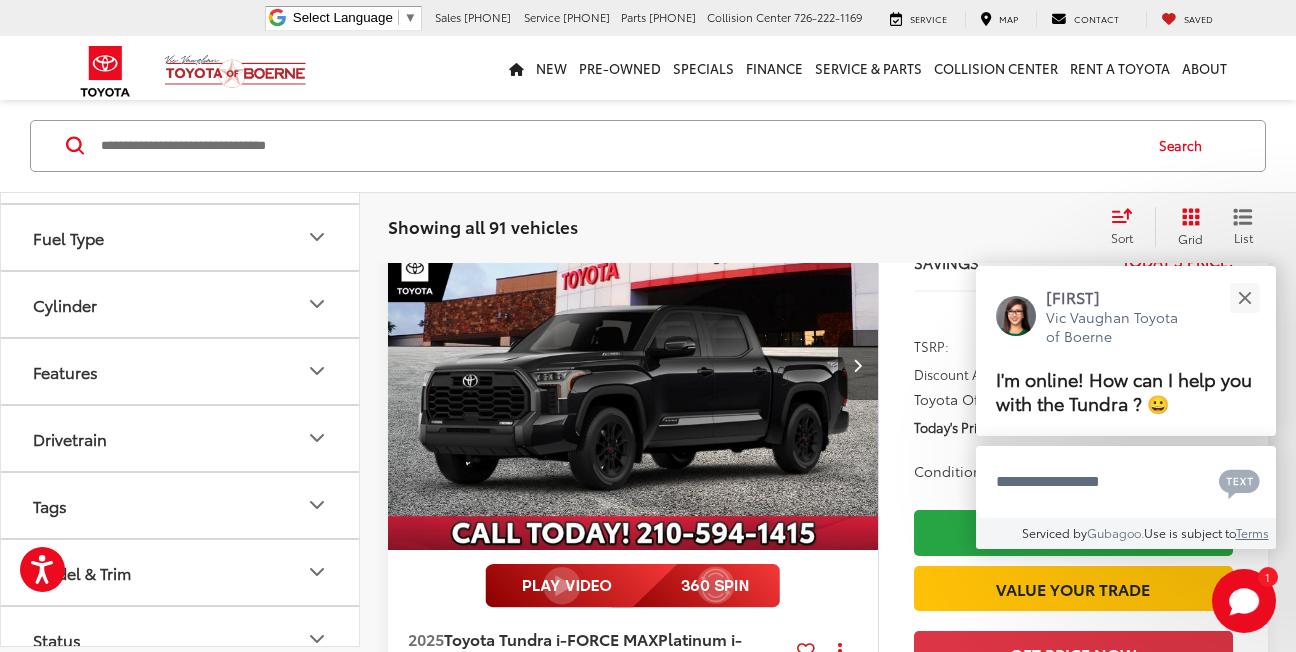 scroll, scrollTop: 552, scrollLeft: 0, axis: vertical 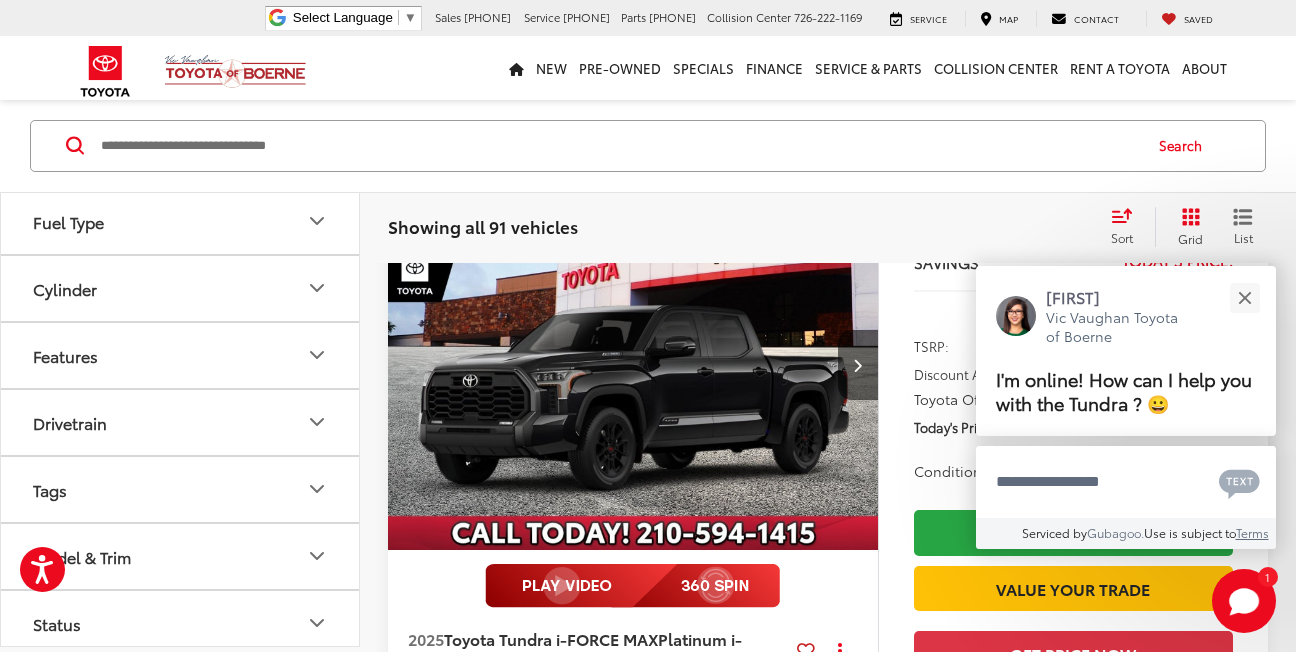 click 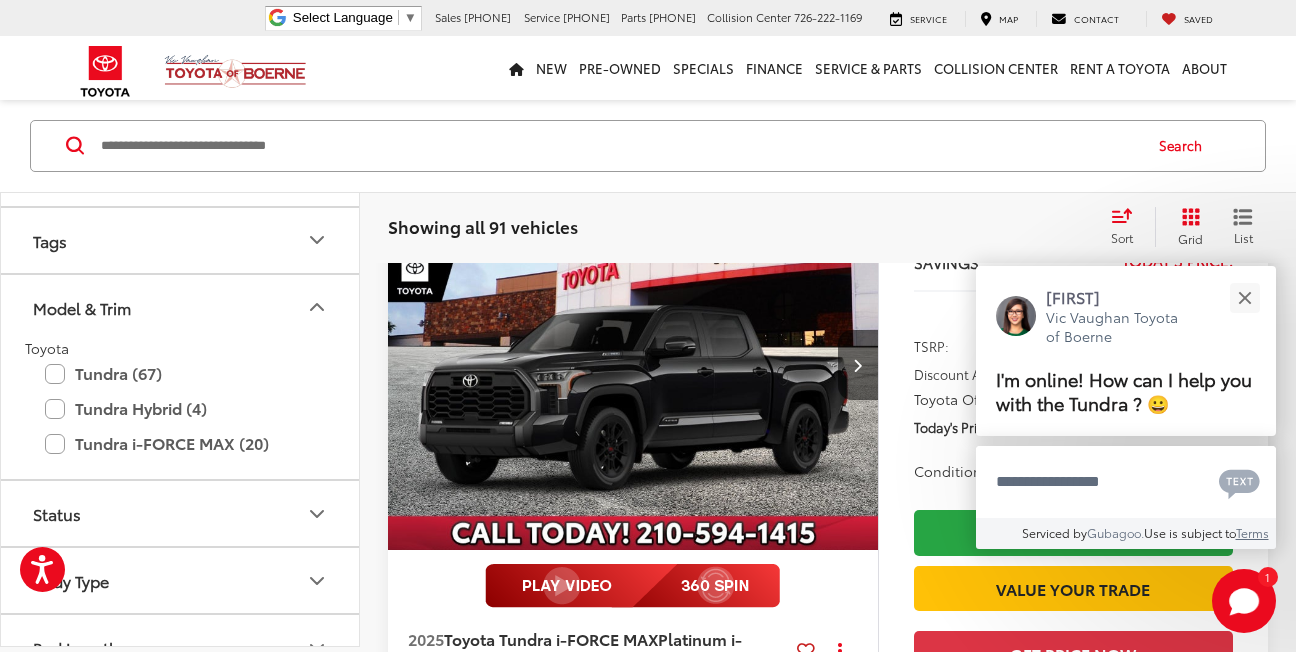 scroll, scrollTop: 837, scrollLeft: 0, axis: vertical 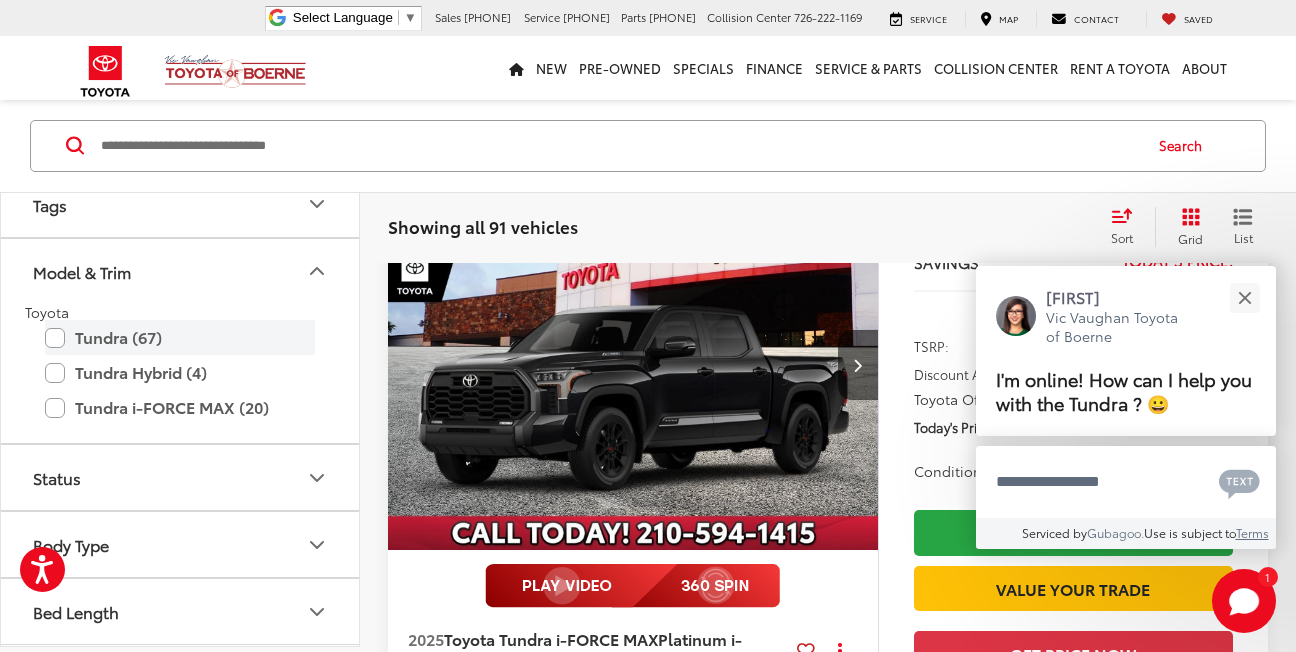 click on "Tundra (67)" at bounding box center [180, 338] 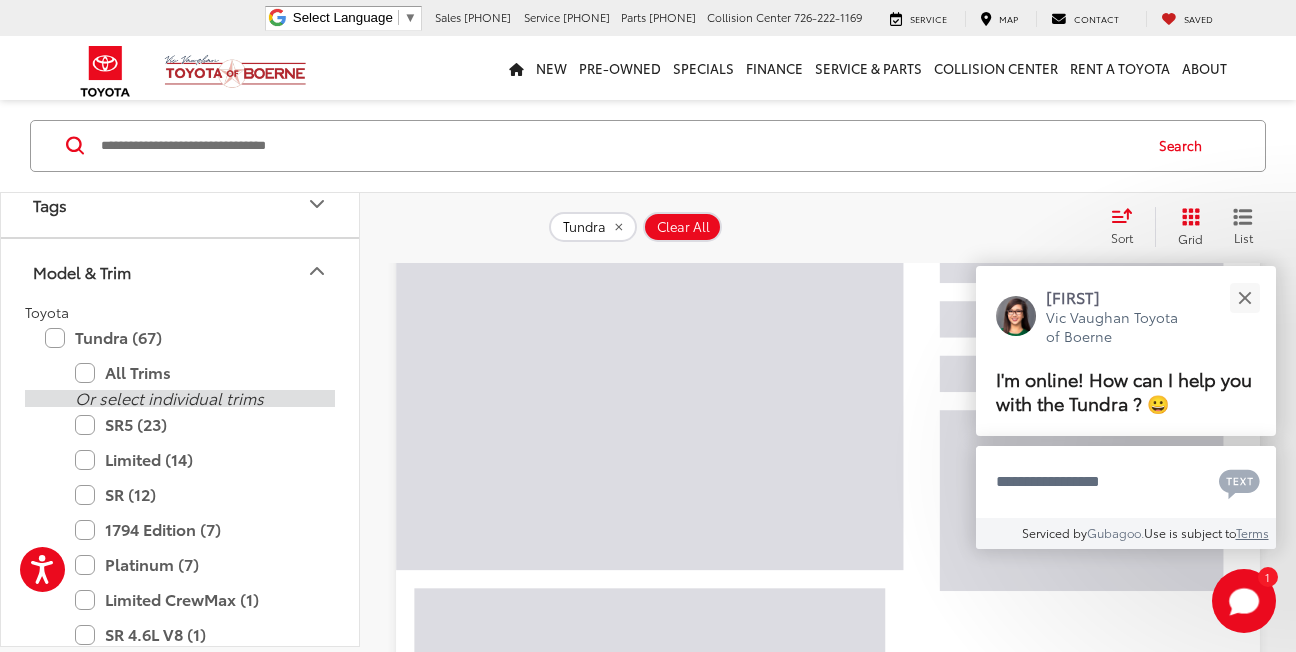 scroll, scrollTop: 160, scrollLeft: 0, axis: vertical 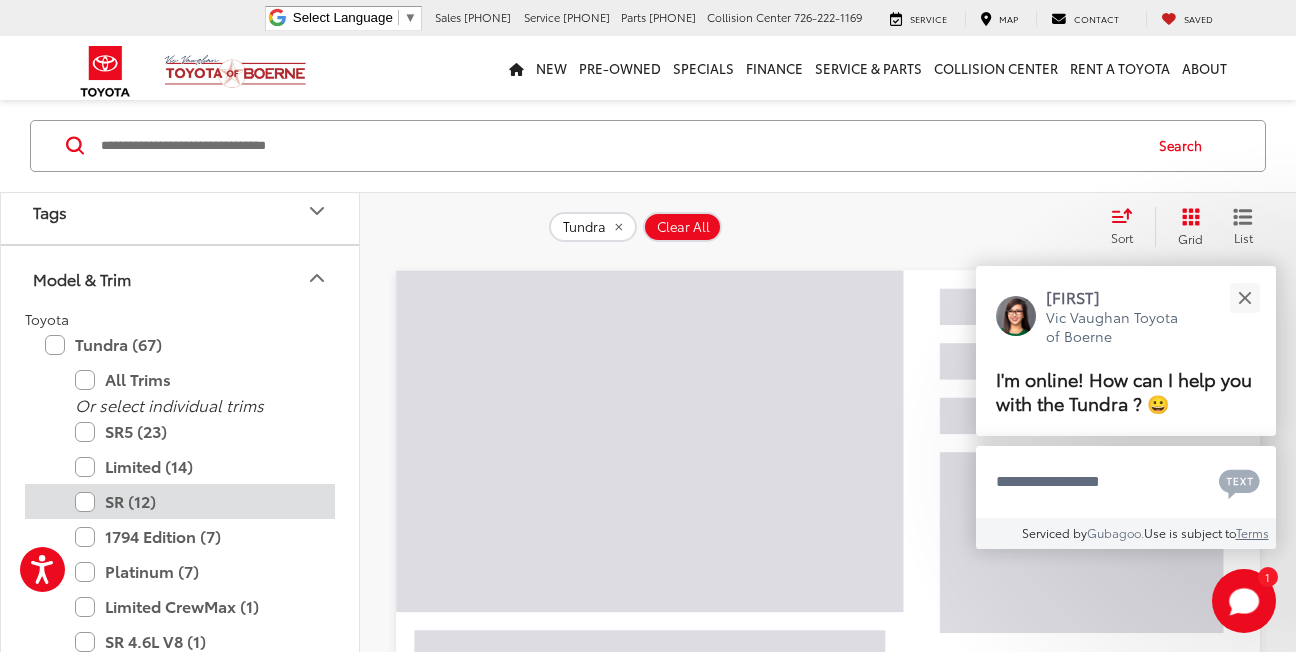 click on "SR (12)" at bounding box center [195, 501] 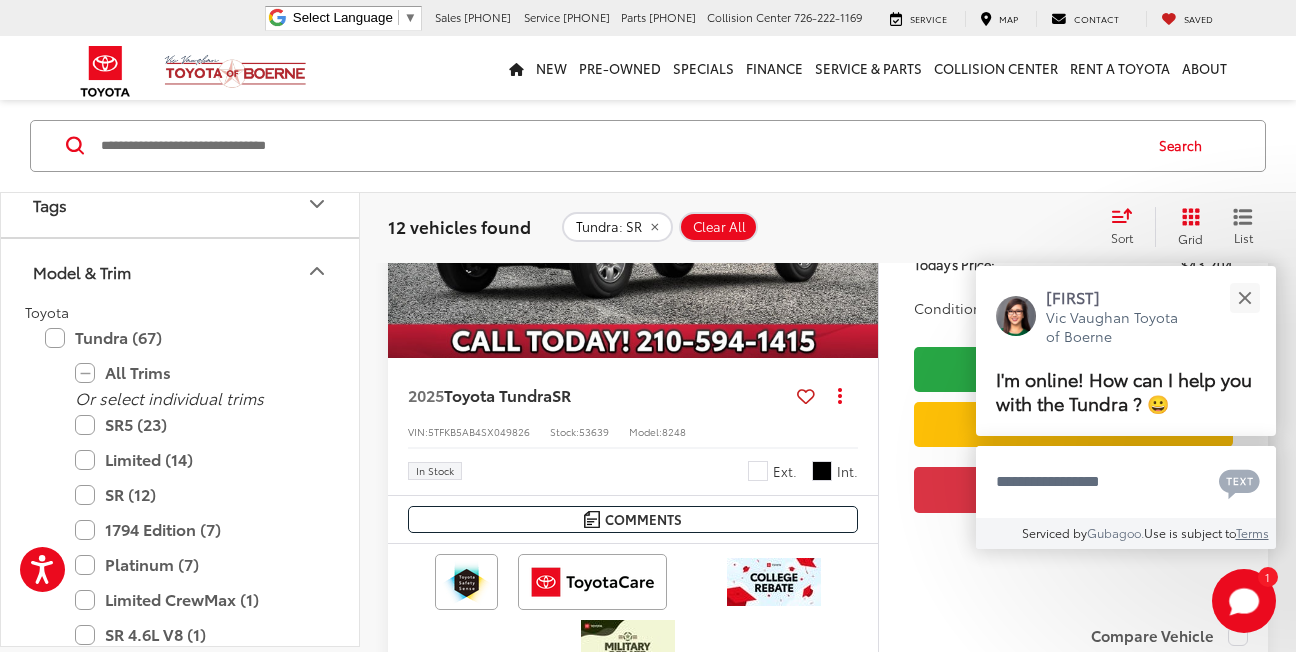 scroll, scrollTop: 1524, scrollLeft: 0, axis: vertical 